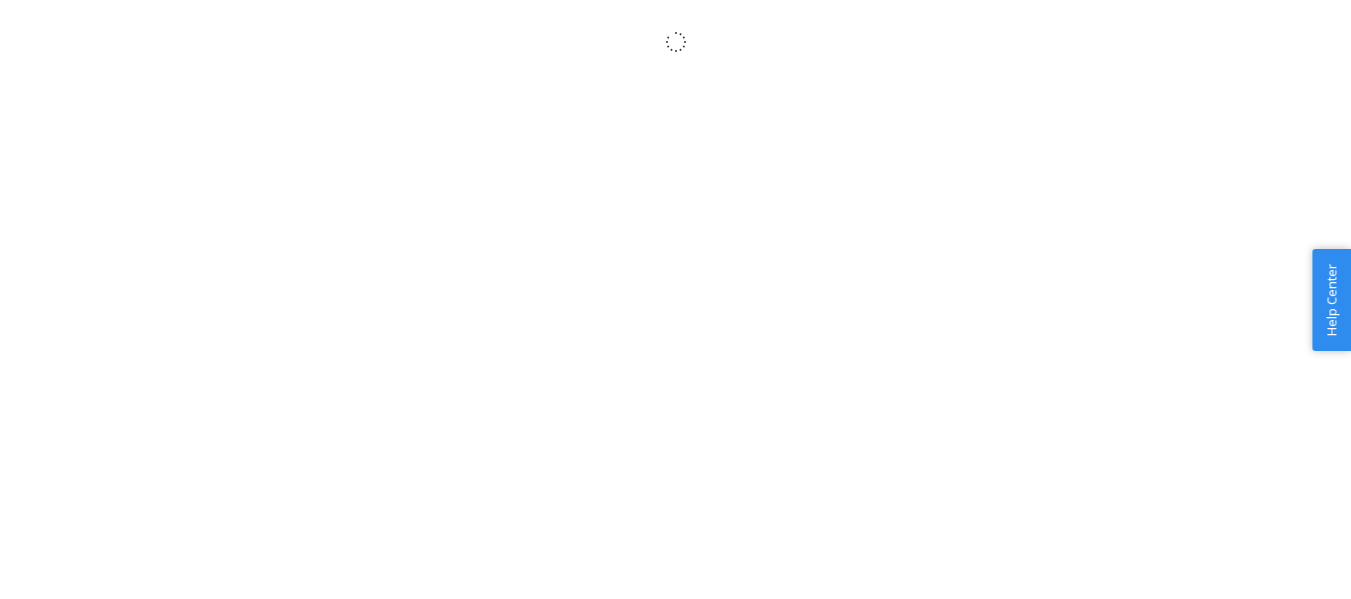 scroll, scrollTop: 0, scrollLeft: 0, axis: both 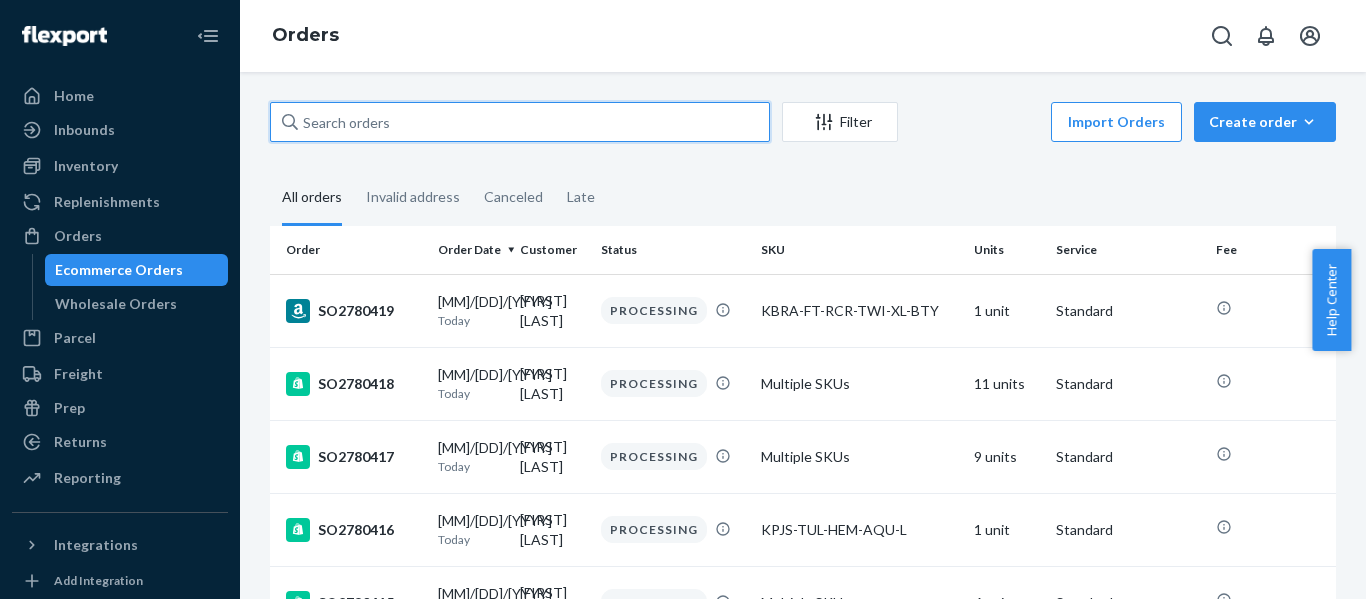 click at bounding box center (520, 122) 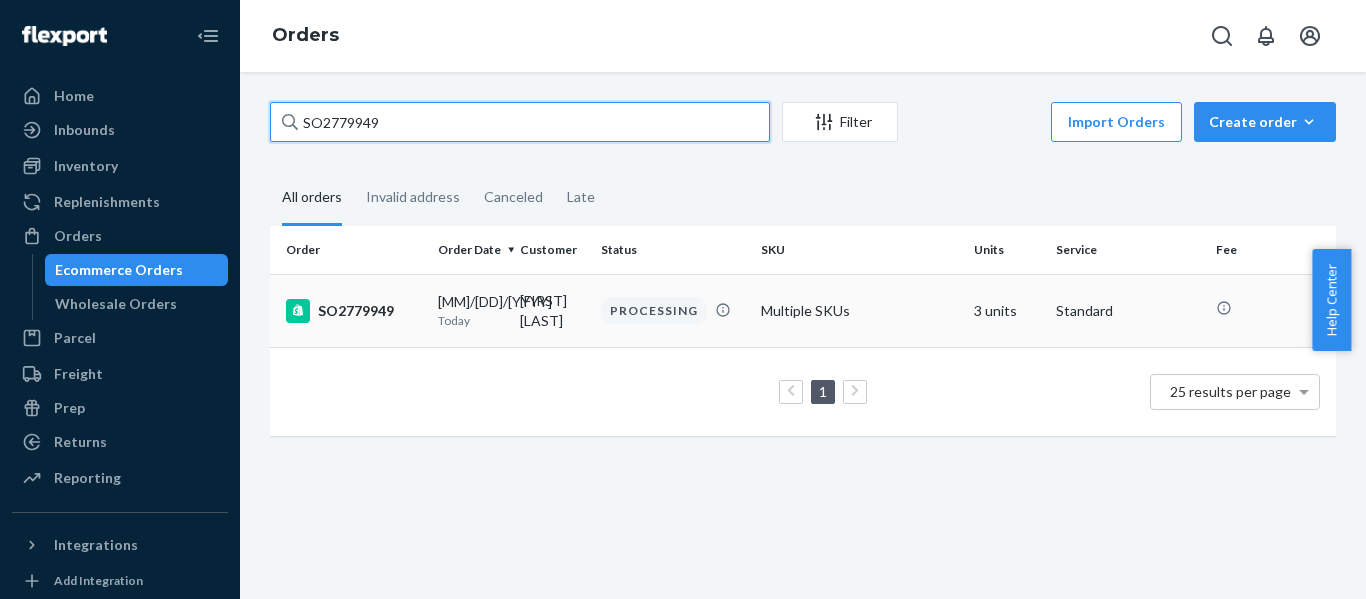 type on "SO2779949" 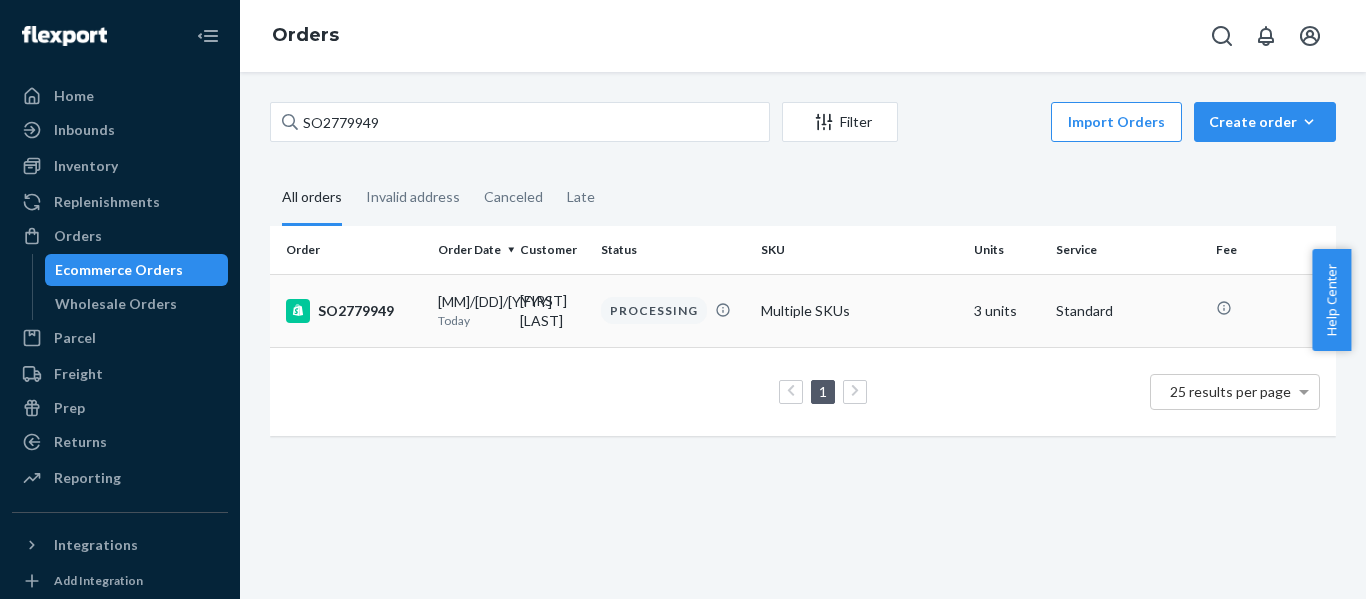 click on "SO2779949" at bounding box center (354, 311) 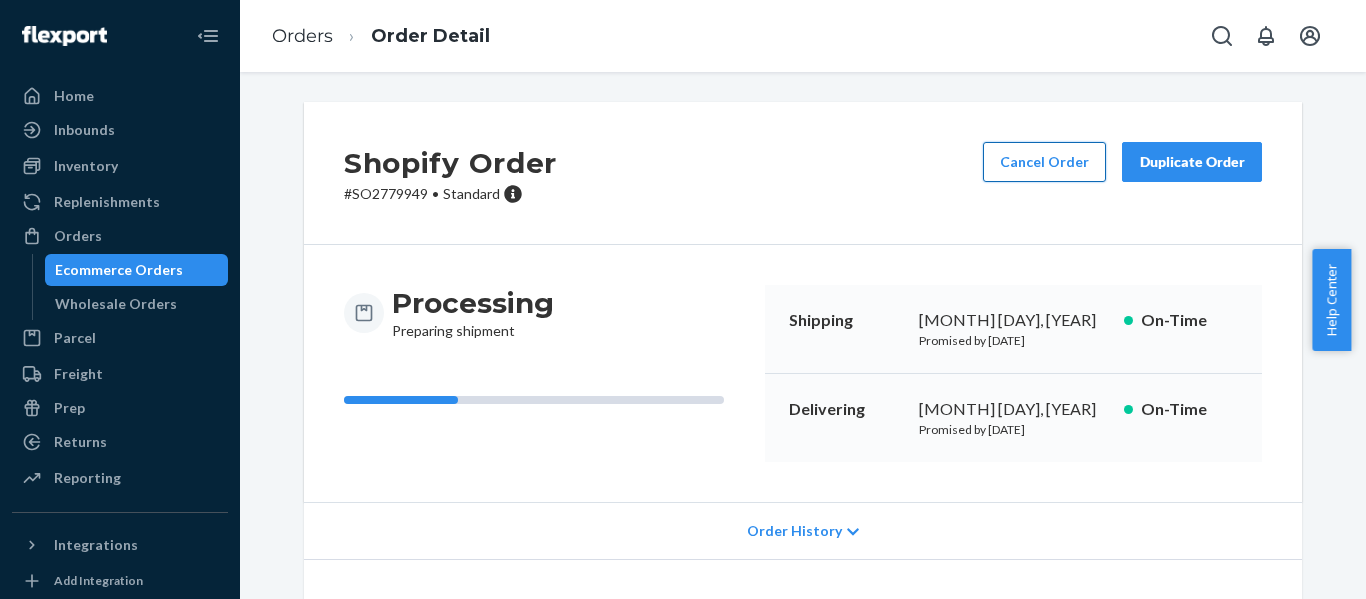 click on "Cancel Order" at bounding box center (1044, 162) 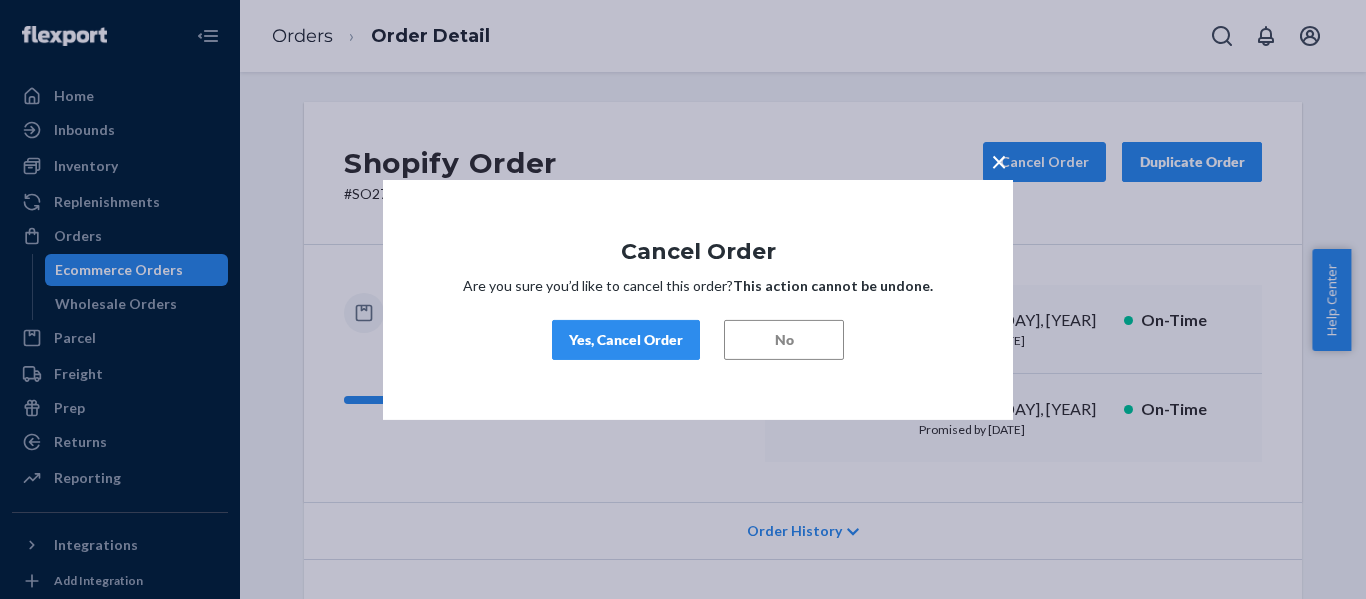 click on "Yes, Cancel Order" at bounding box center (626, 340) 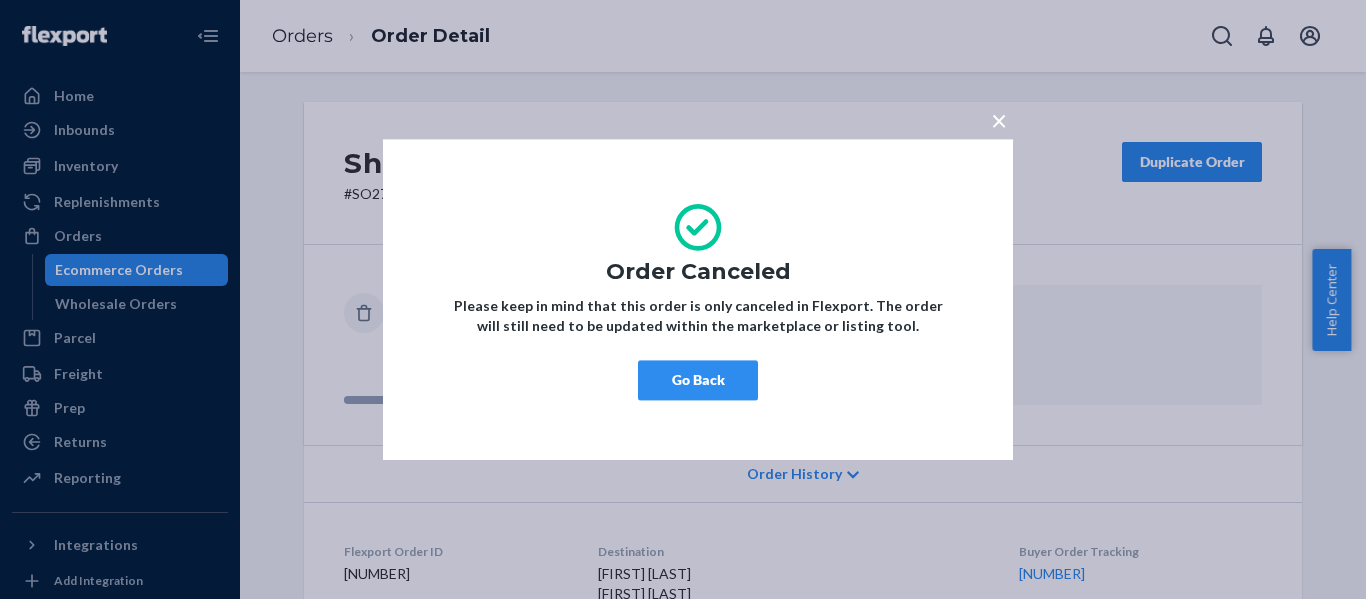 drag, startPoint x: 994, startPoint y: 121, endPoint x: 957, endPoint y: 52, distance: 78.29432 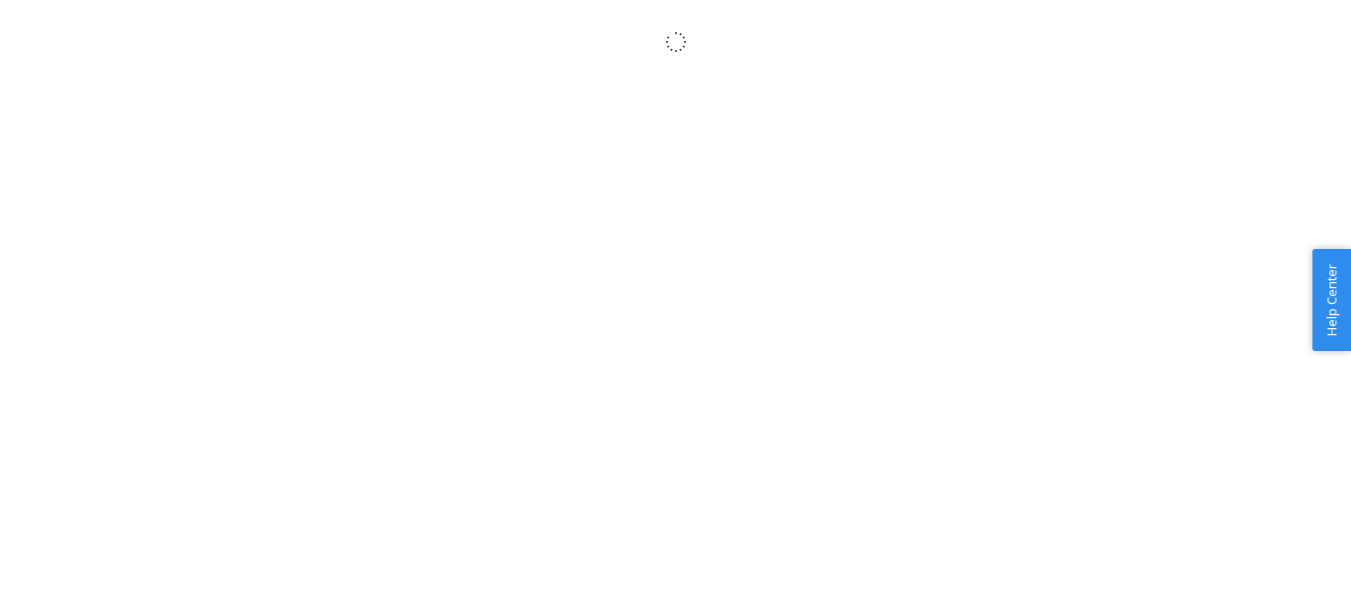 scroll, scrollTop: 0, scrollLeft: 0, axis: both 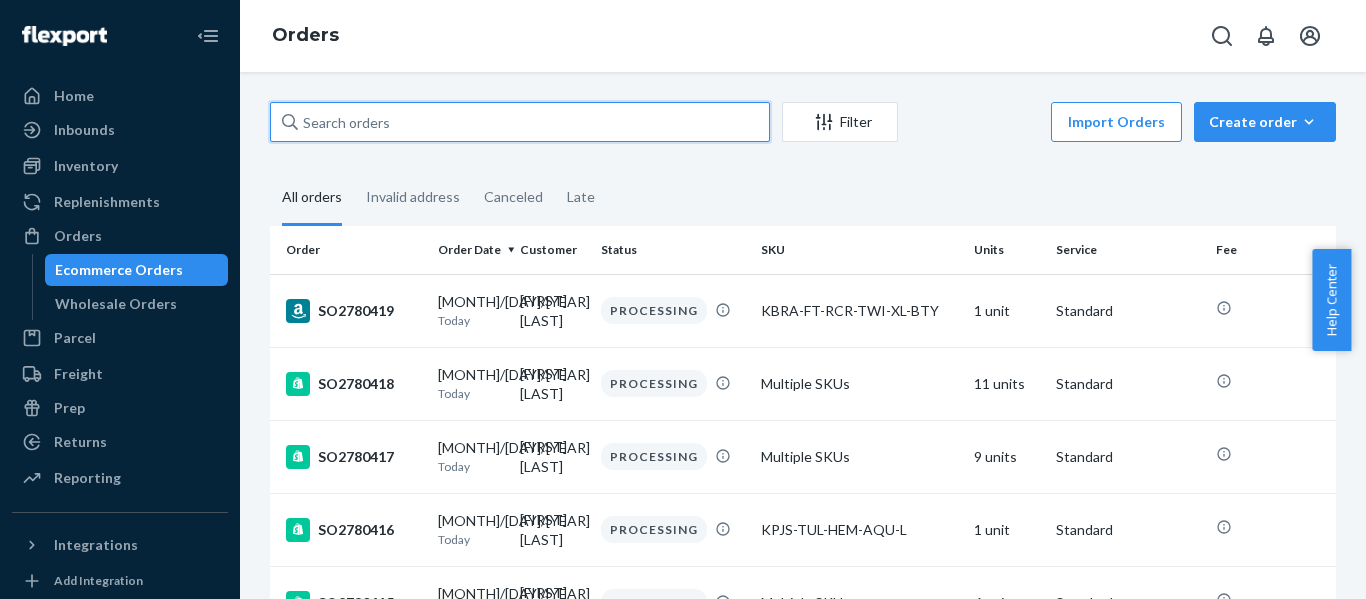 click at bounding box center (520, 122) 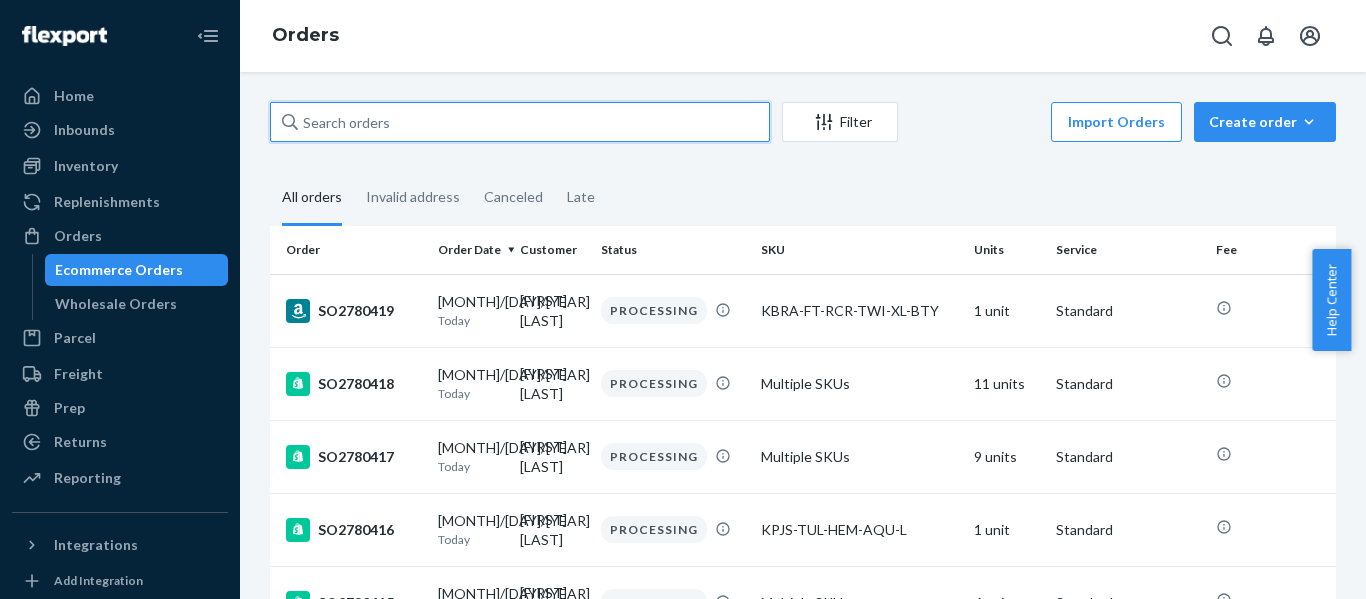 paste on "SO2780047" 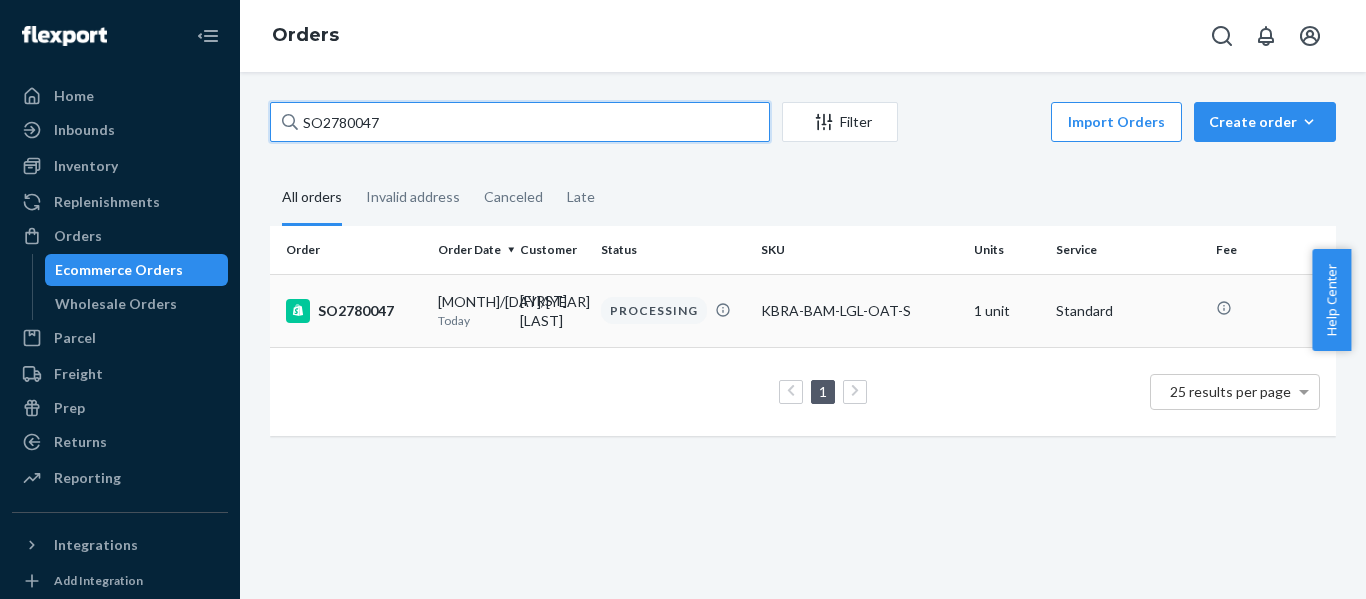 type on "SO2780047" 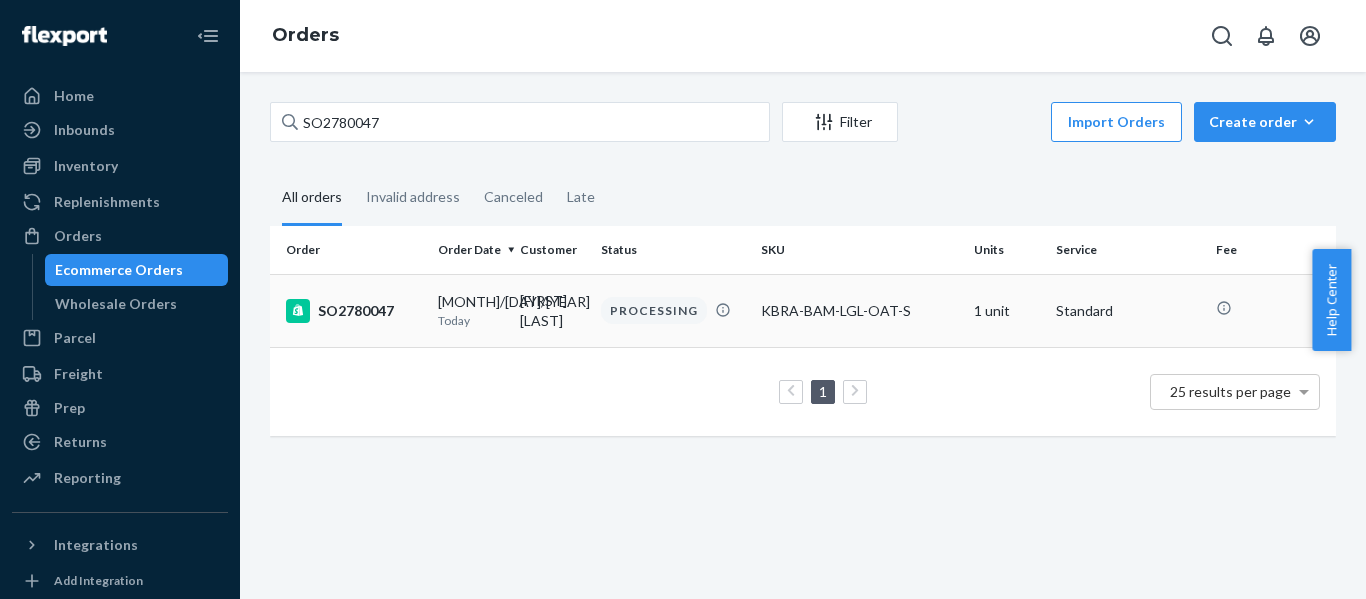 click on "SO2780047" at bounding box center (354, 311) 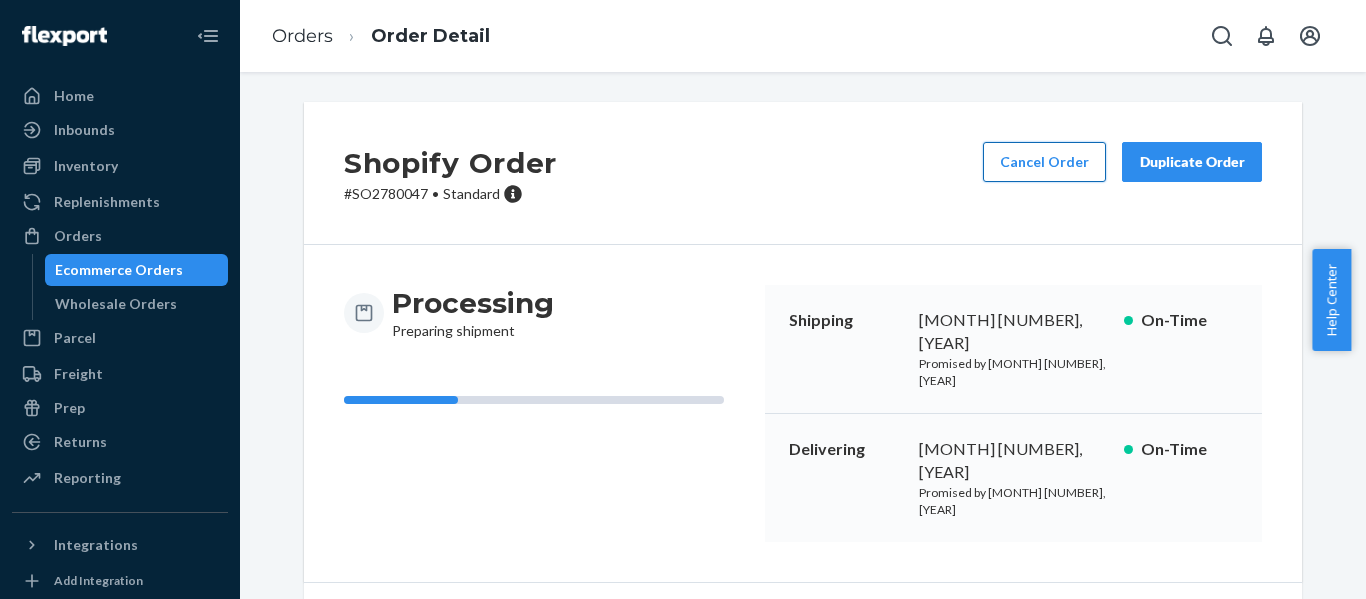 click on "Cancel Order" at bounding box center [1044, 162] 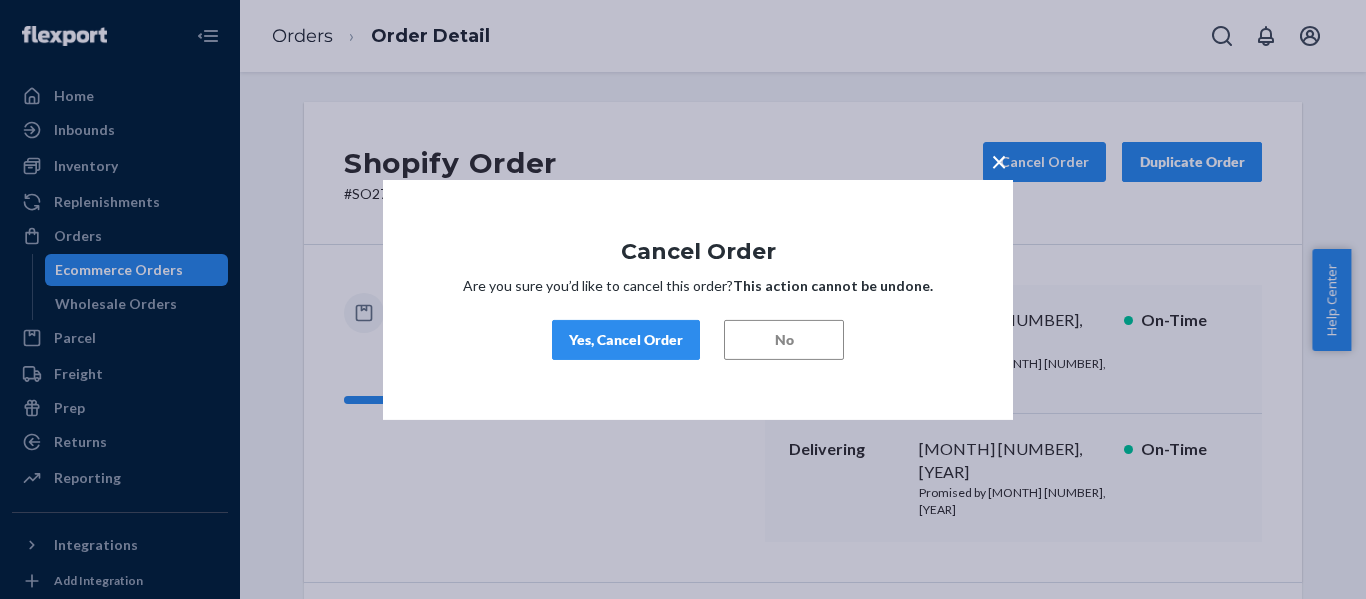 click on "Yes, Cancel Order" at bounding box center (626, 340) 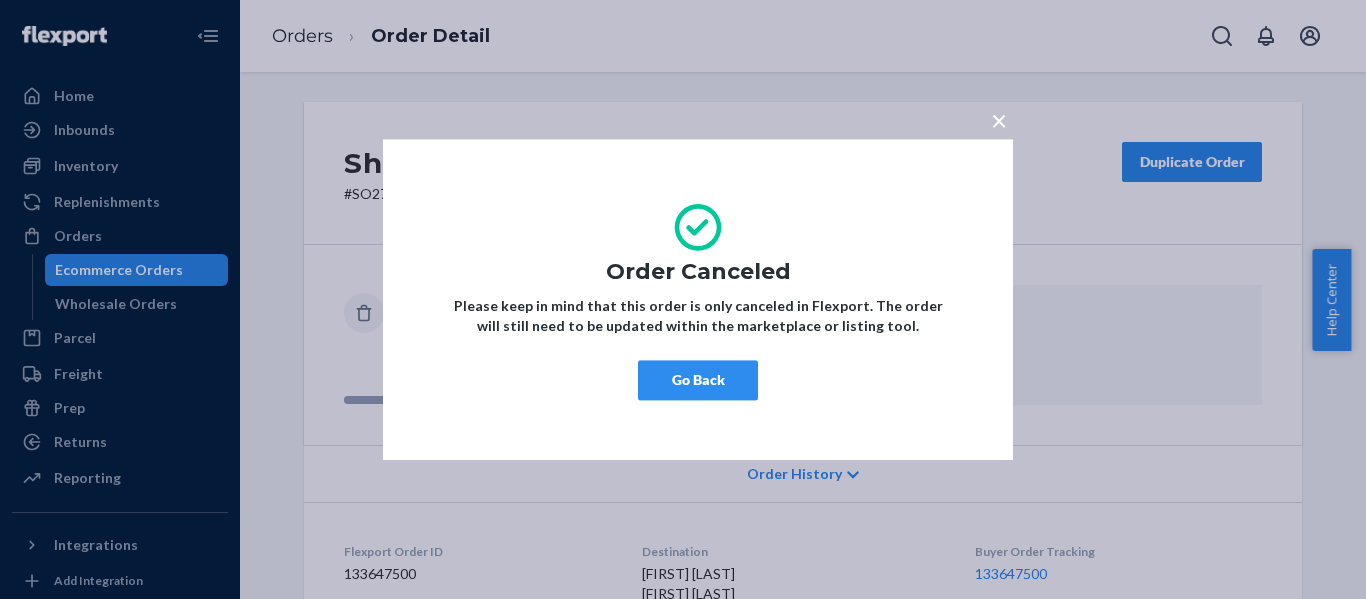 click on "×" at bounding box center [999, 120] 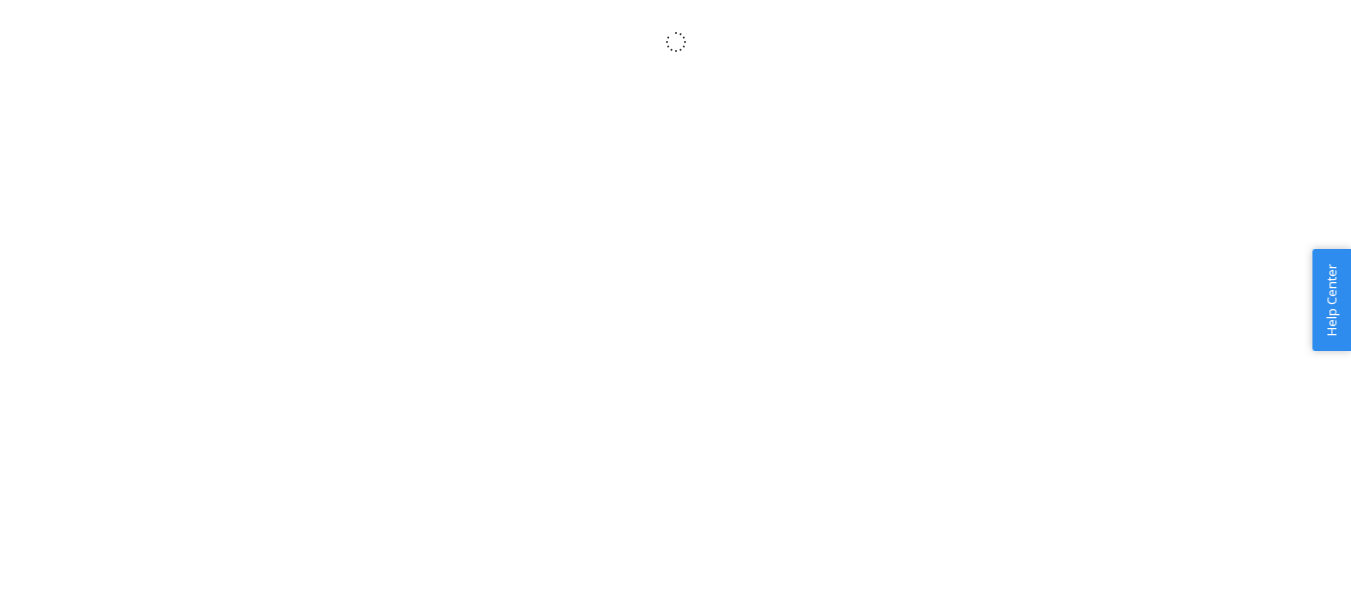 scroll, scrollTop: 0, scrollLeft: 0, axis: both 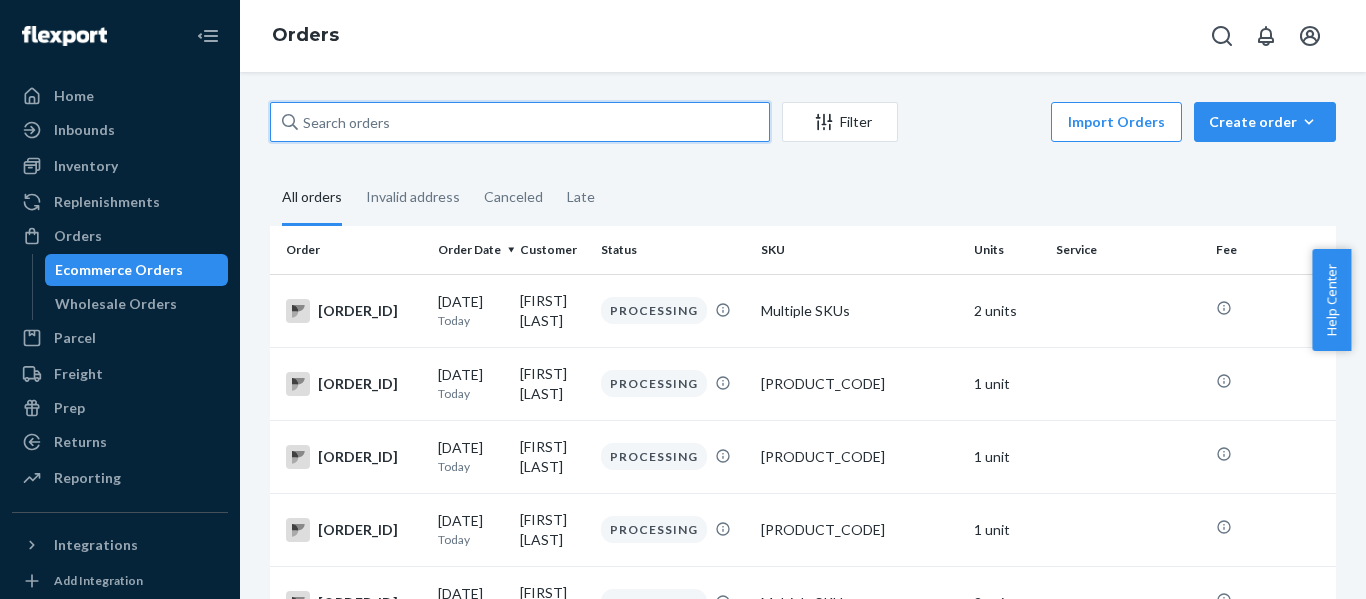click at bounding box center (520, 122) 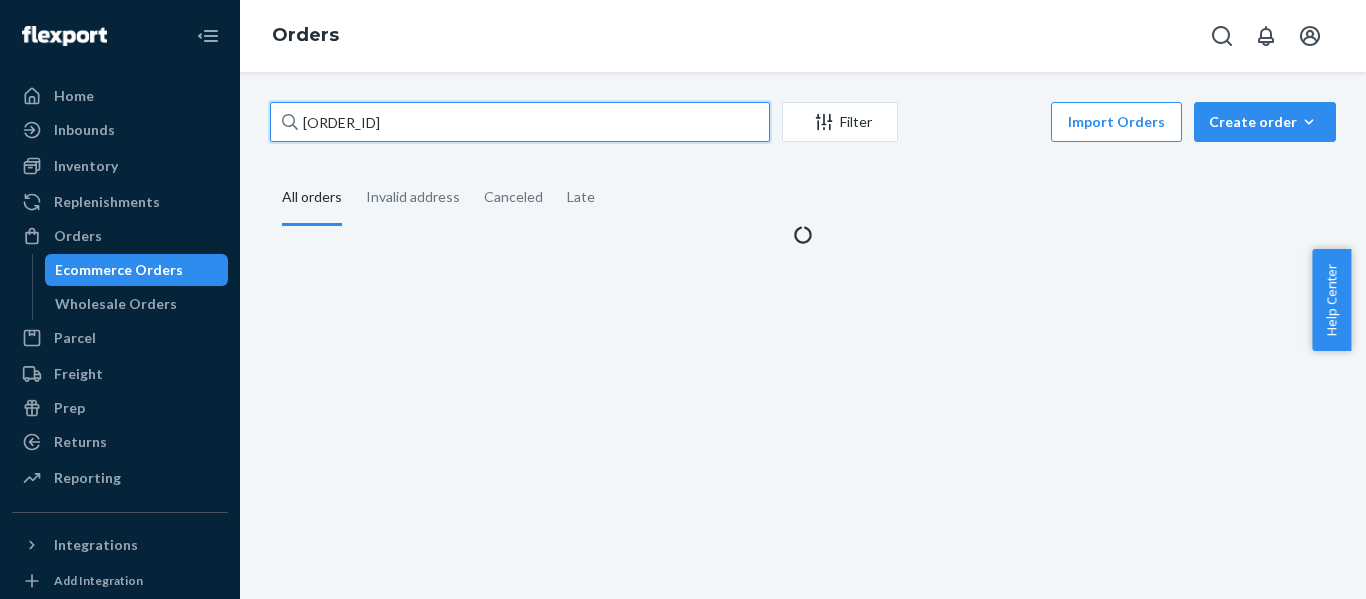type on "114-1902376-5319435" 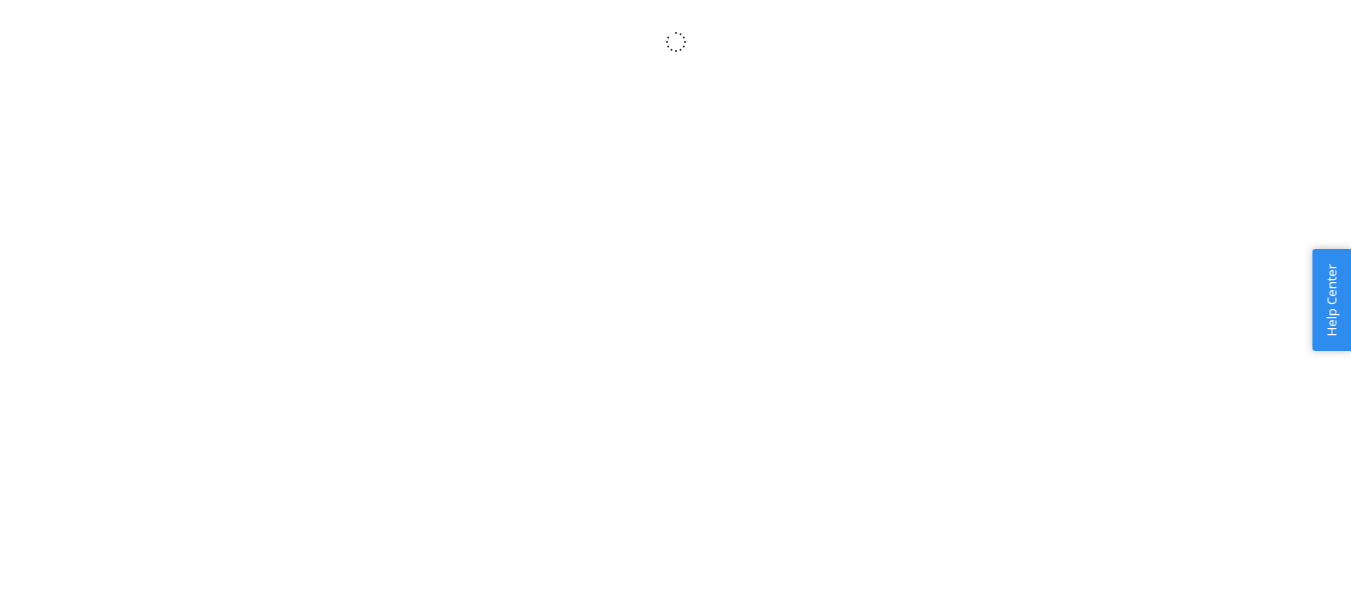 scroll, scrollTop: 0, scrollLeft: 0, axis: both 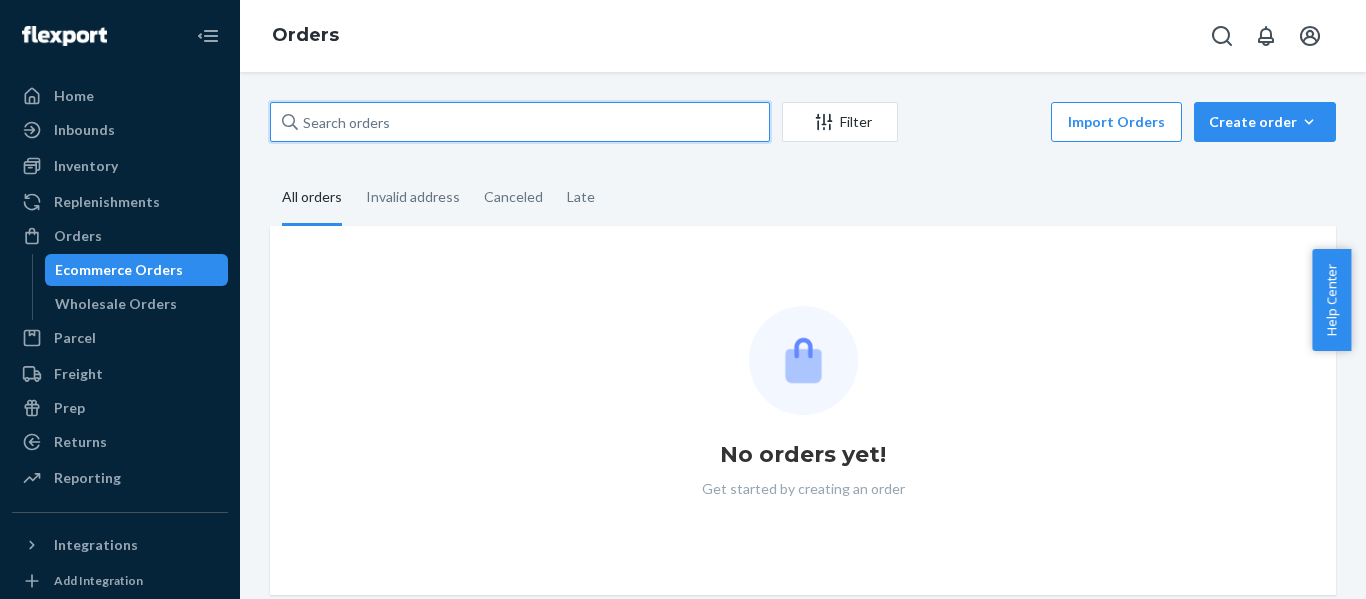 click at bounding box center [520, 122] 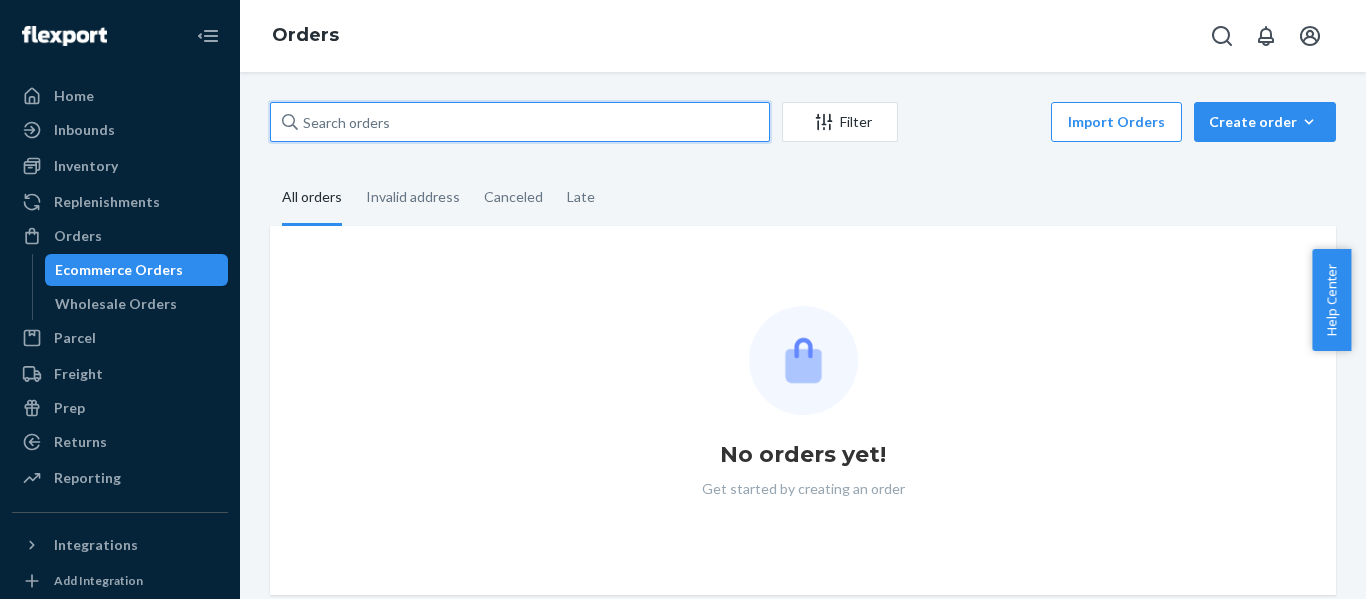 paste on "SO2780420" 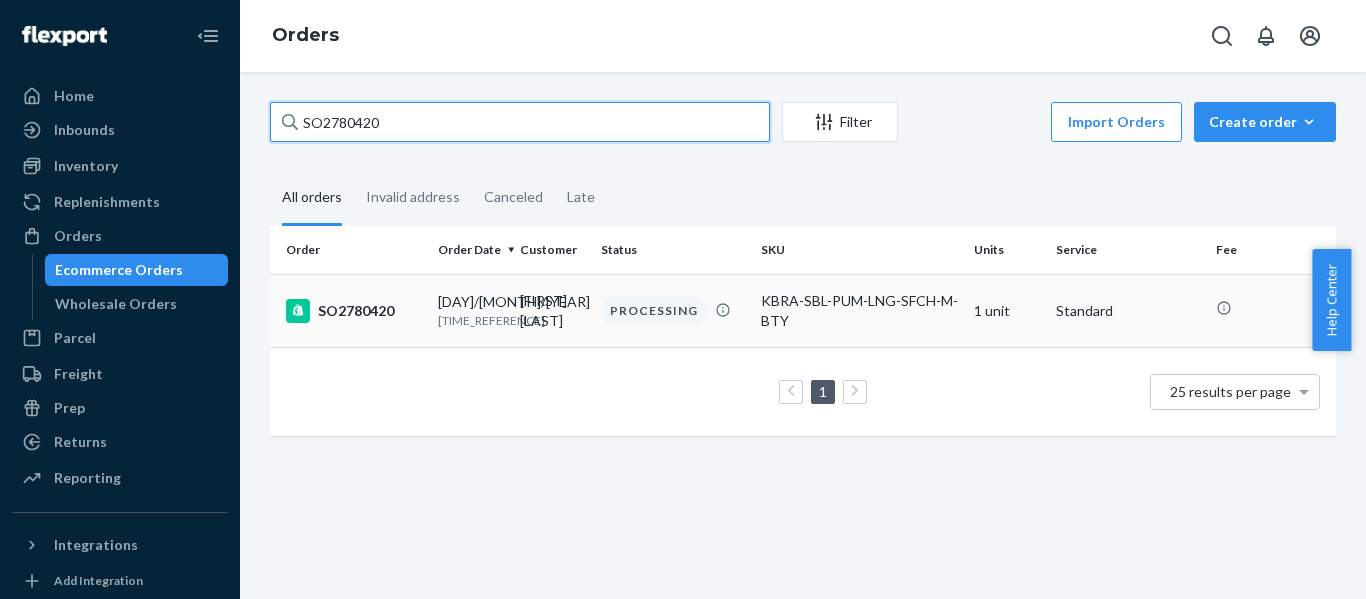 type on "SO2780420" 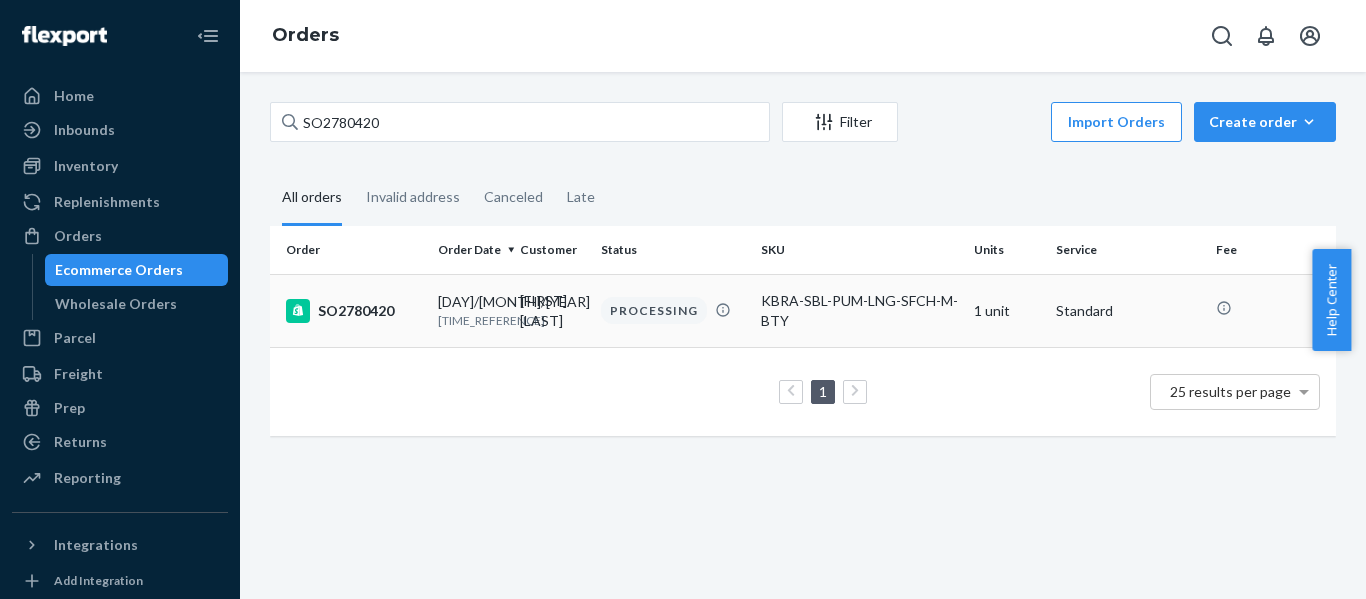 click on "SO2780420" at bounding box center (354, 311) 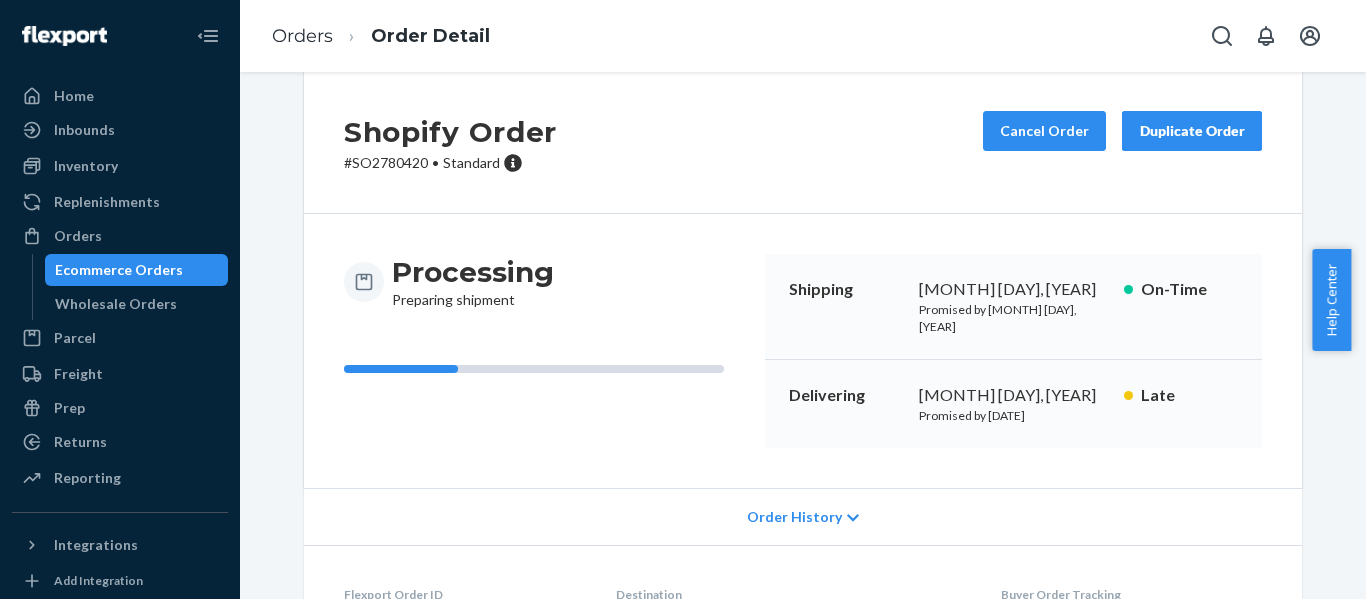 scroll, scrollTop: 0, scrollLeft: 0, axis: both 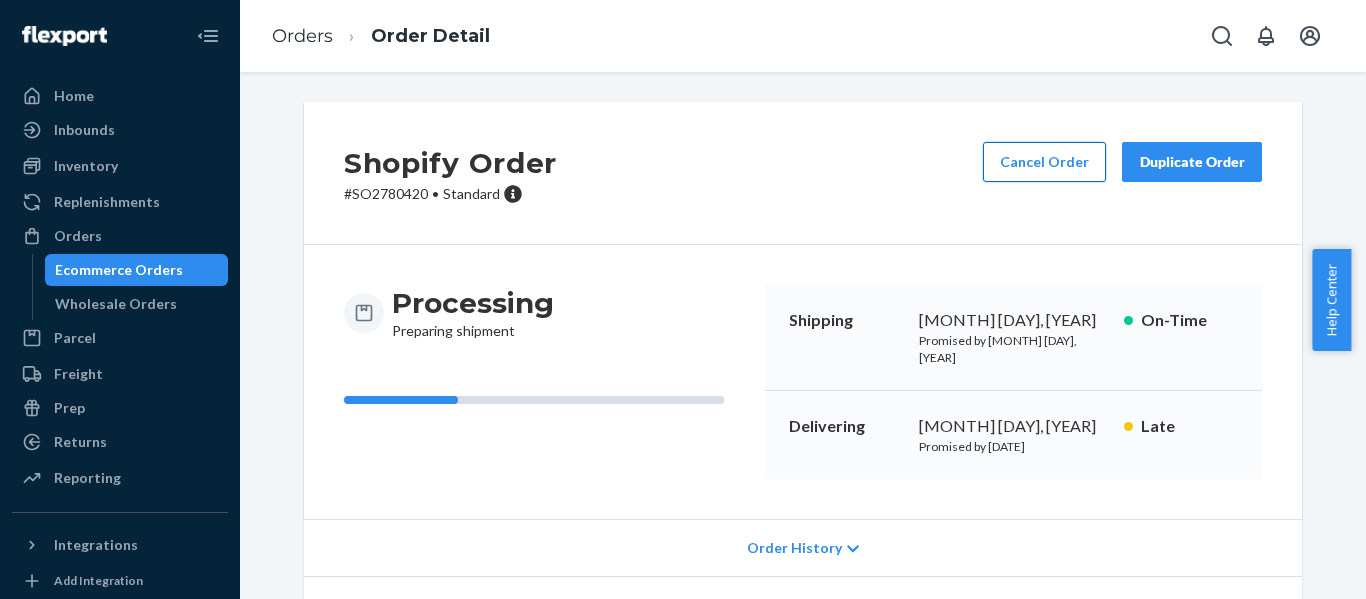 click on "Cancel Order" at bounding box center [1044, 162] 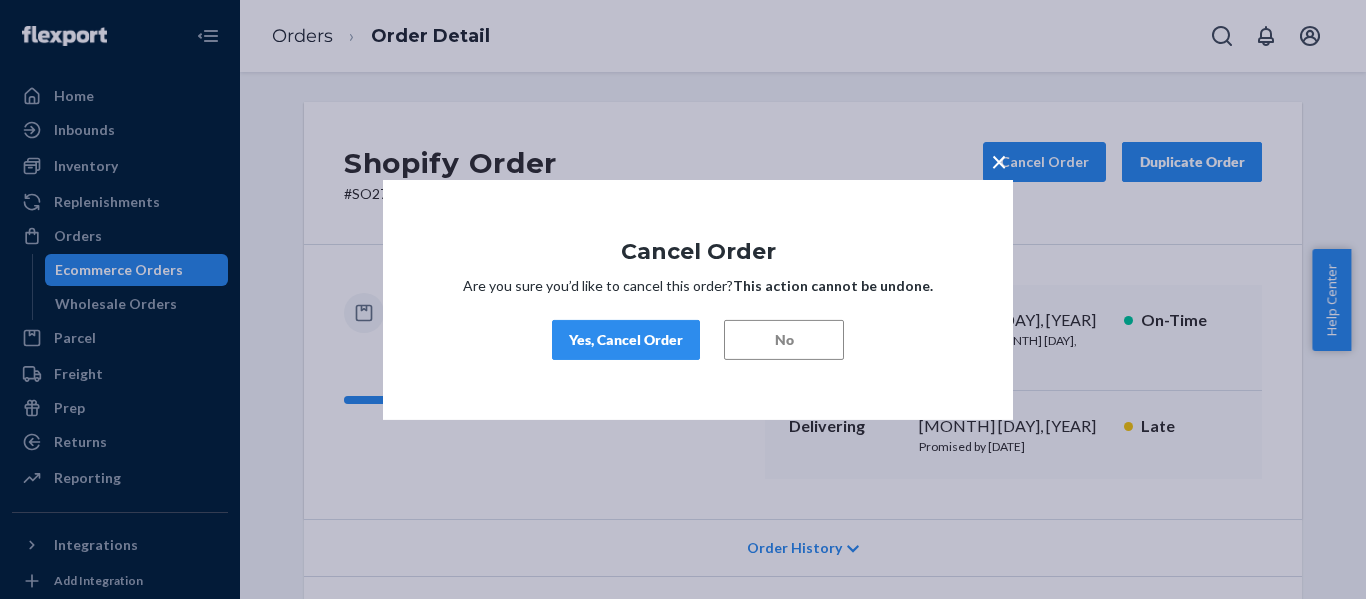 click on "Yes, Cancel Order" at bounding box center (626, 340) 